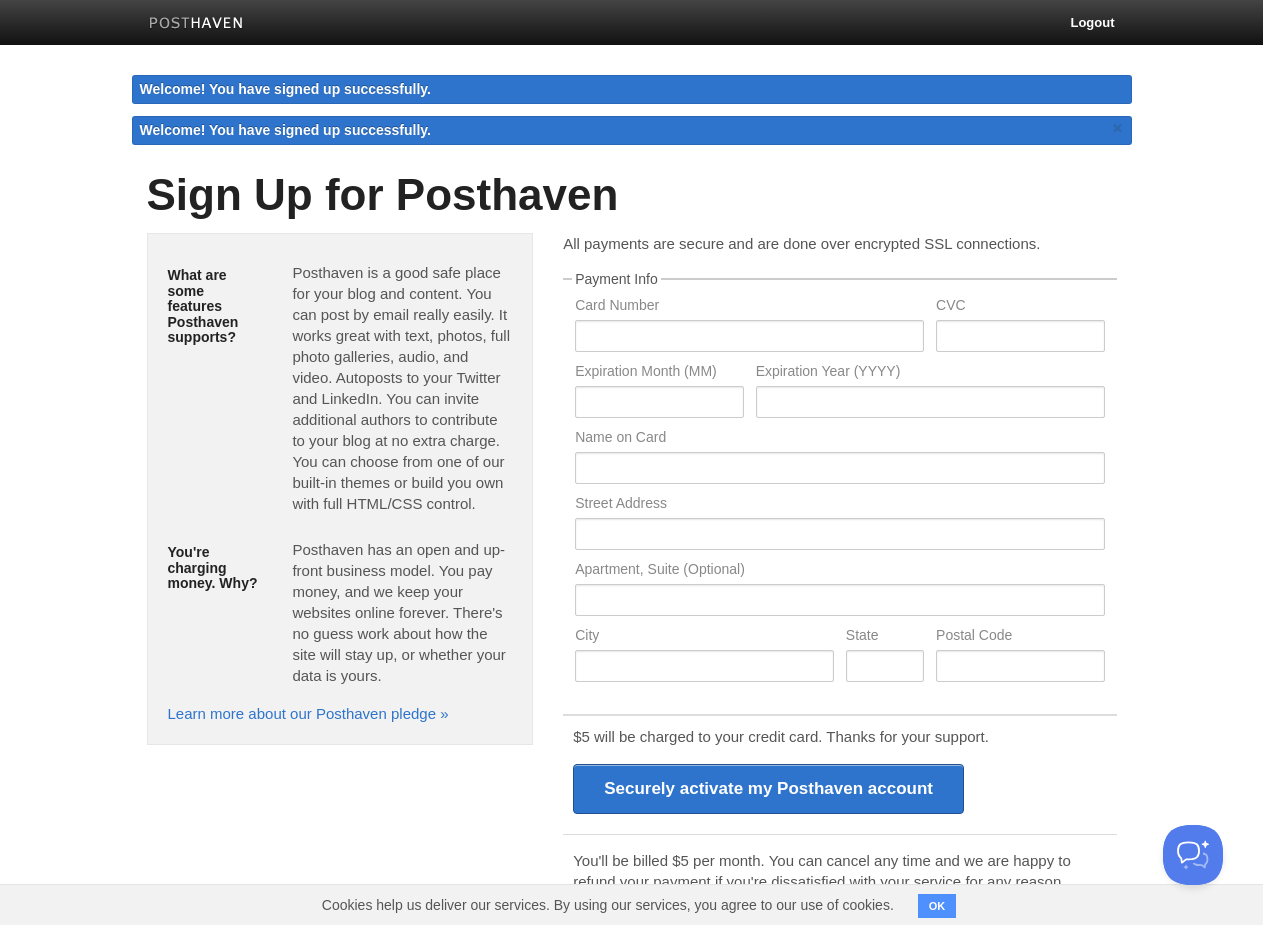 scroll, scrollTop: 0, scrollLeft: 0, axis: both 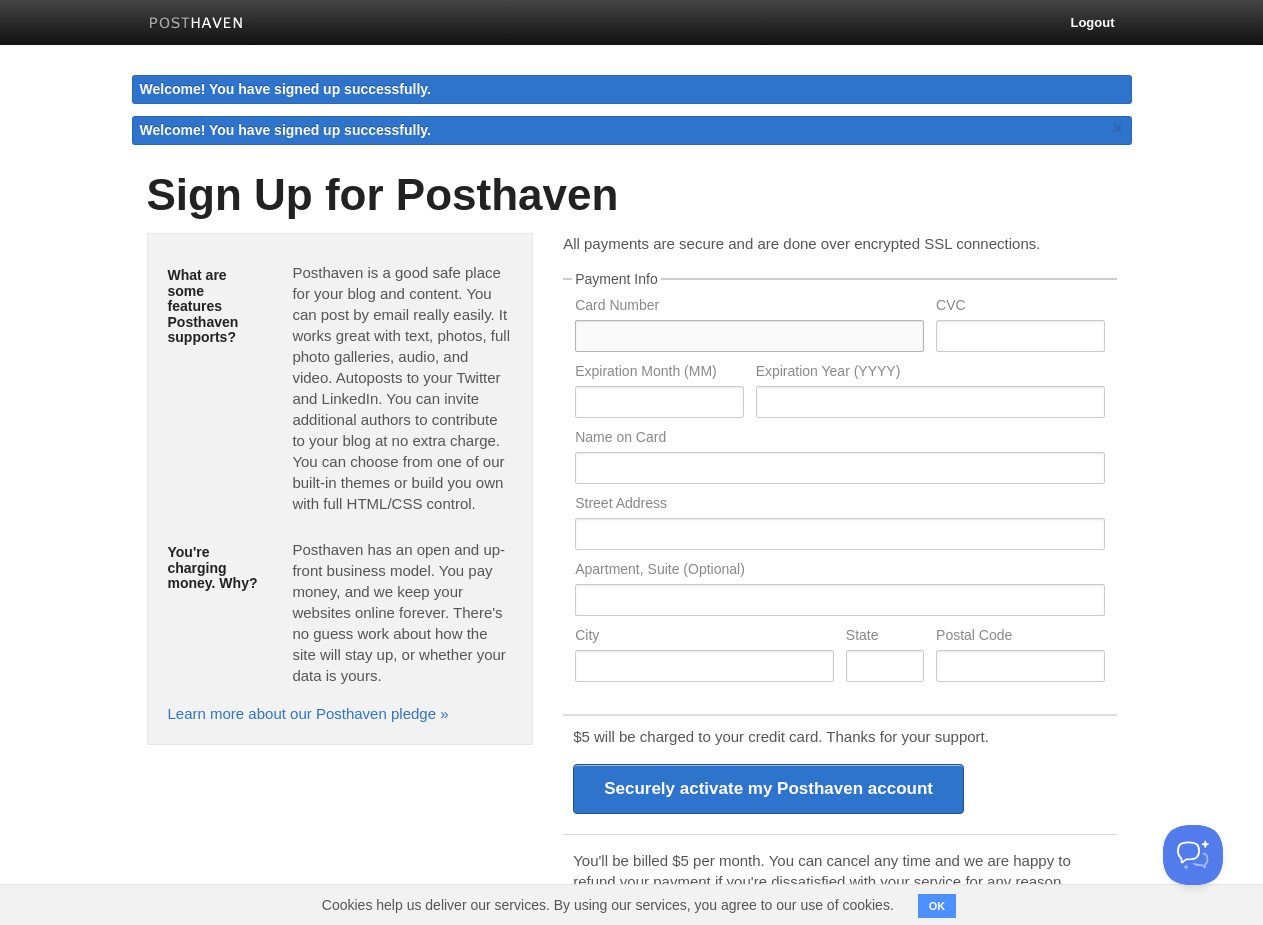 click at bounding box center (749, 336) 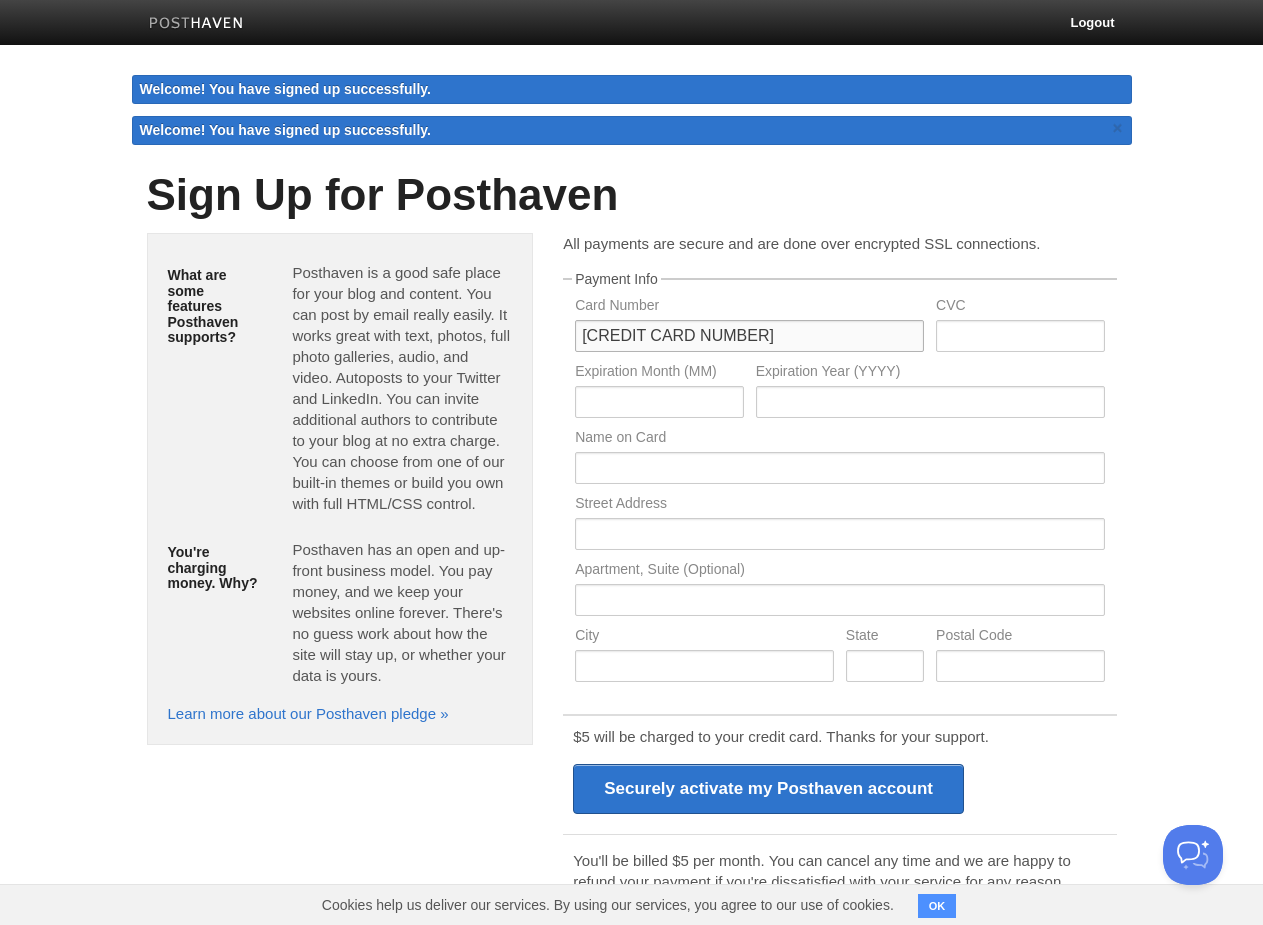 type on "07" 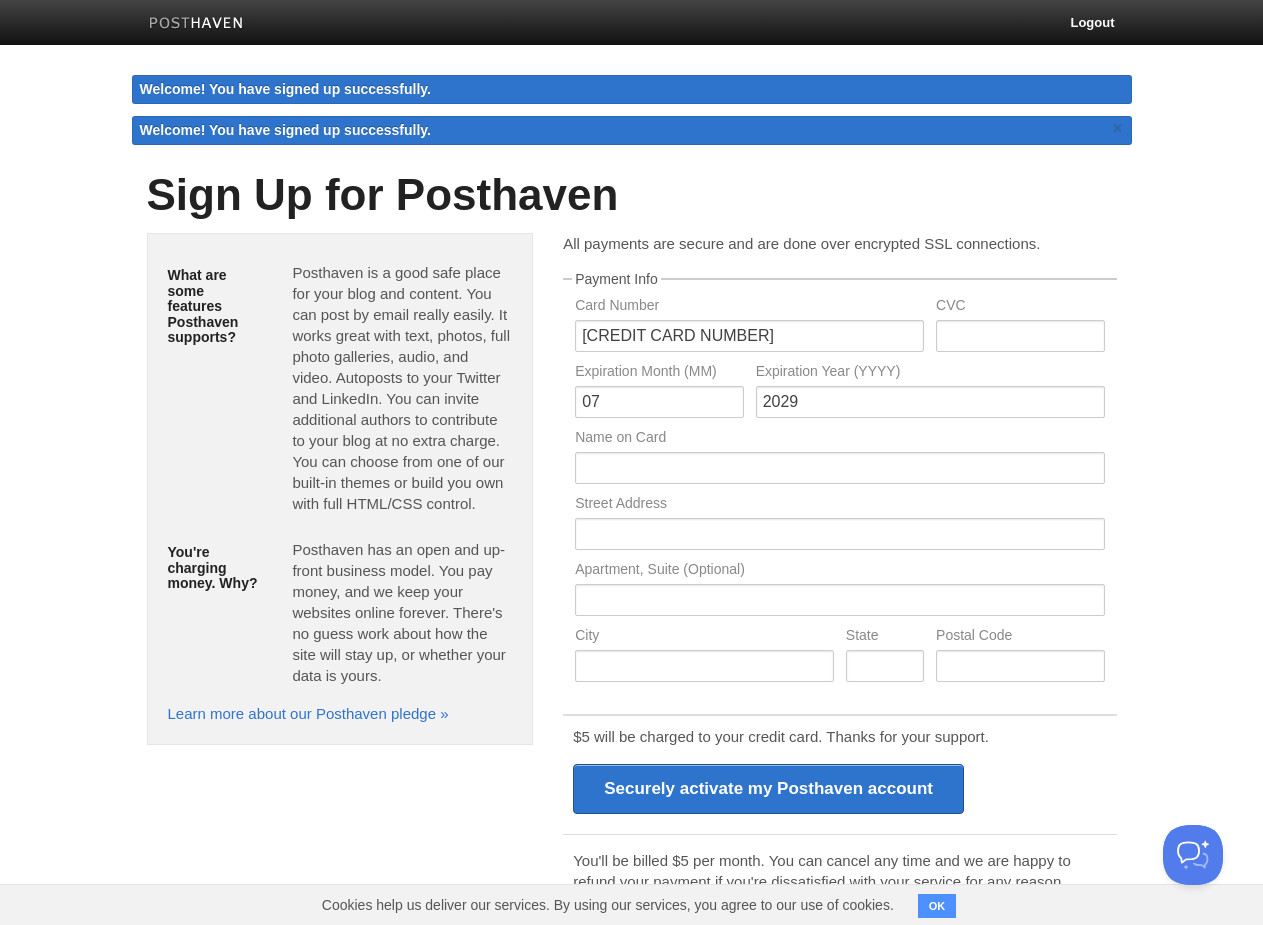 type on "[FIRST] [LAST]" 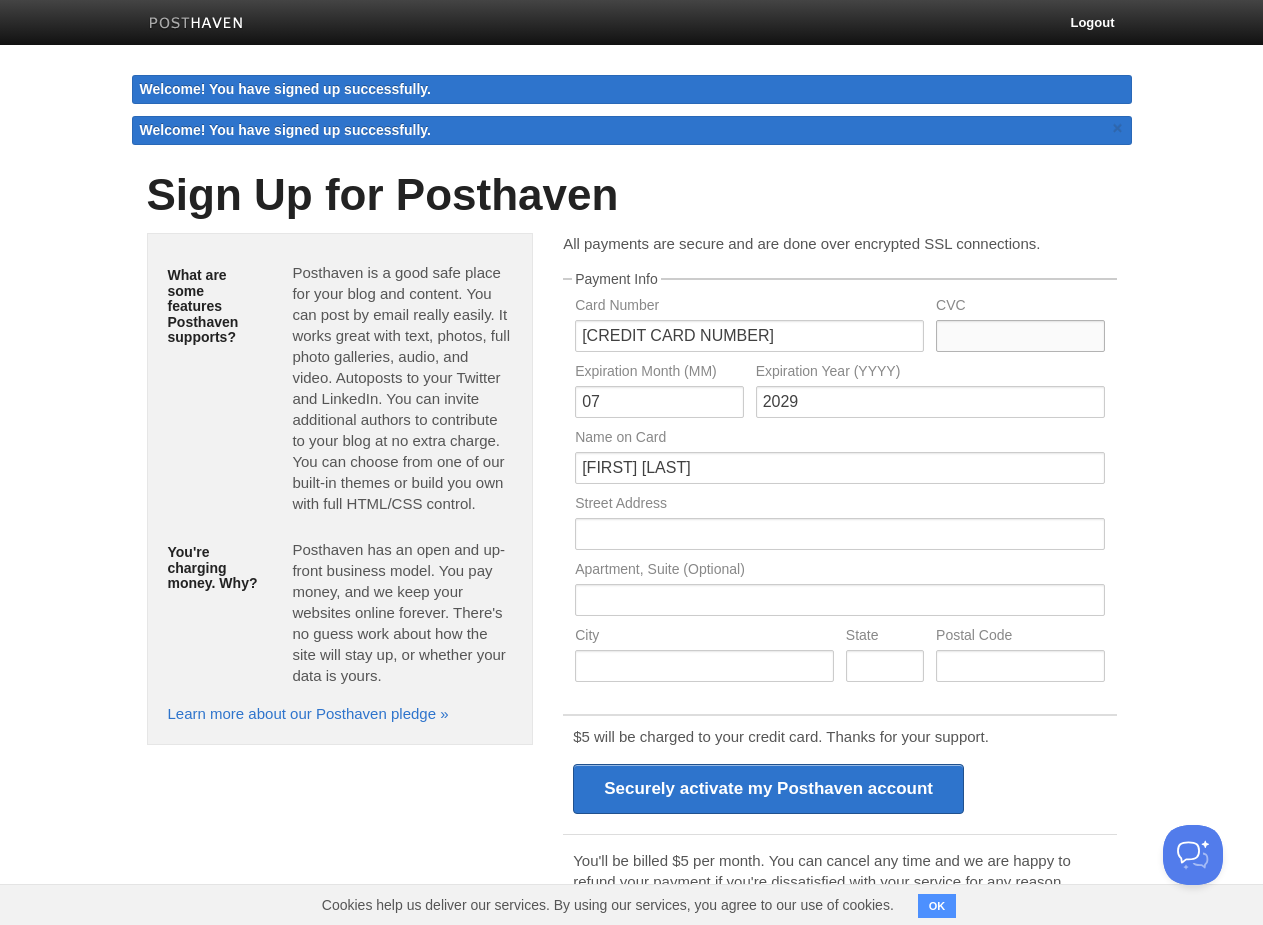 click at bounding box center (1020, 336) 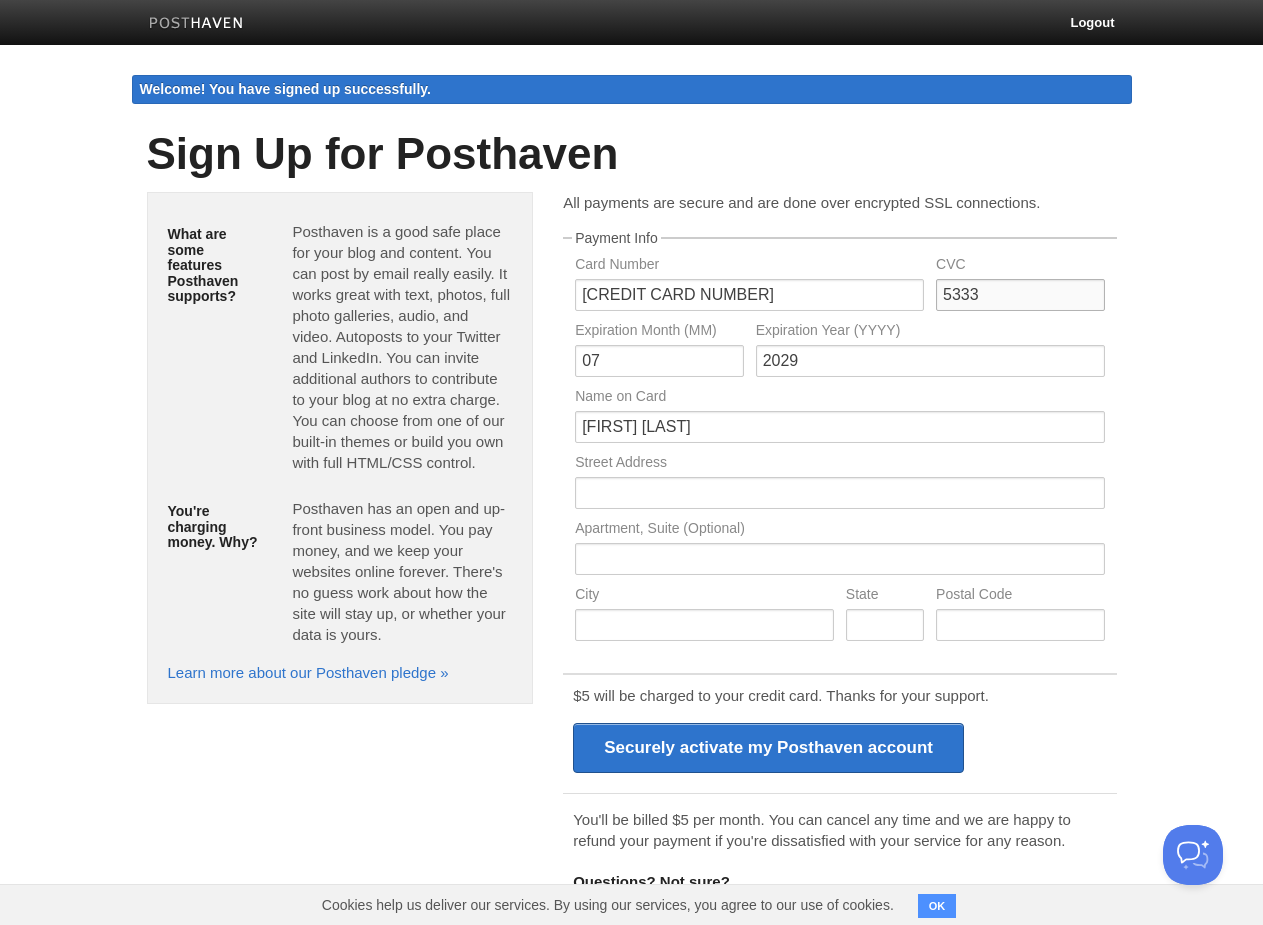 type on "5333" 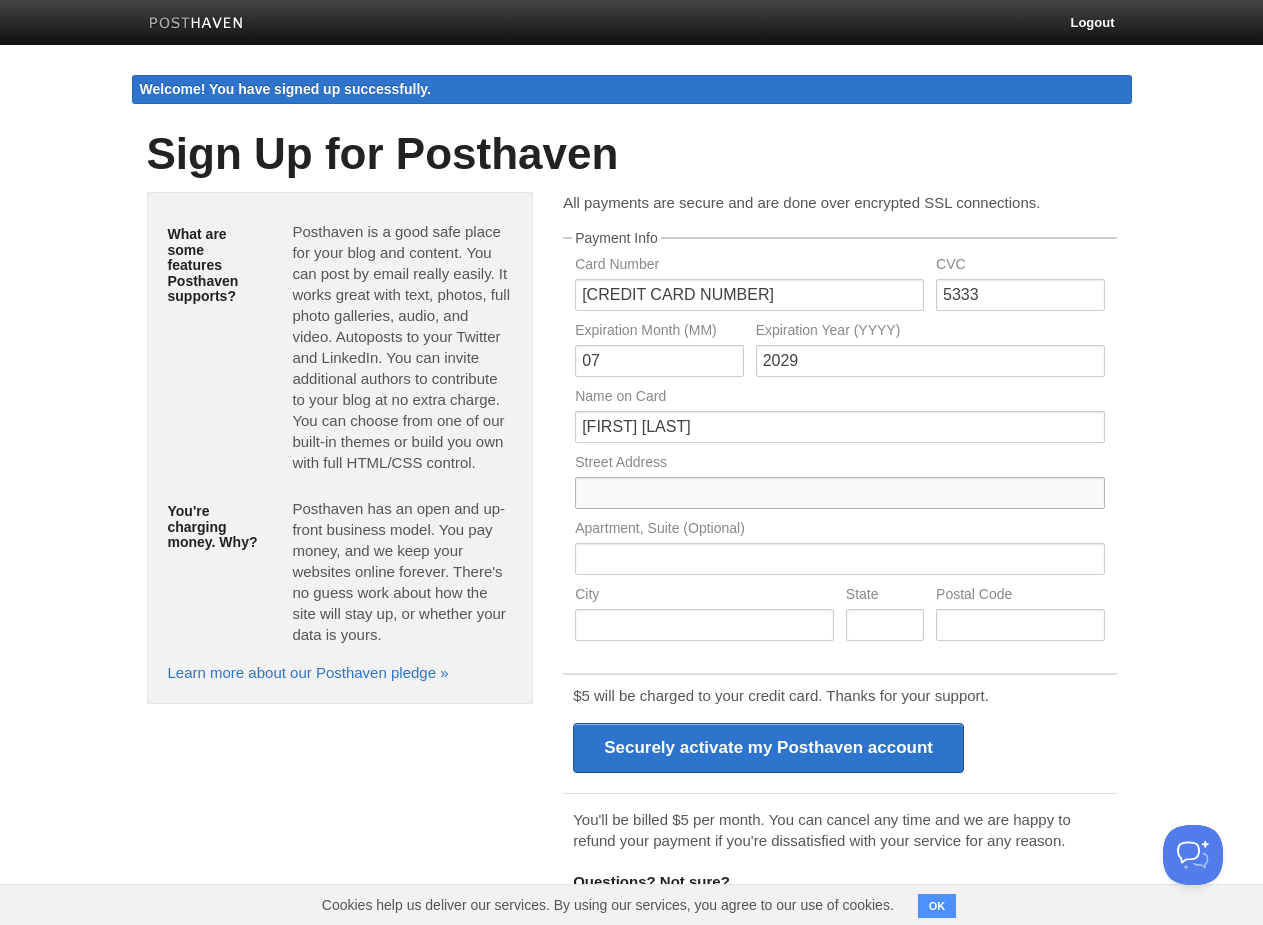 click at bounding box center [839, 493] 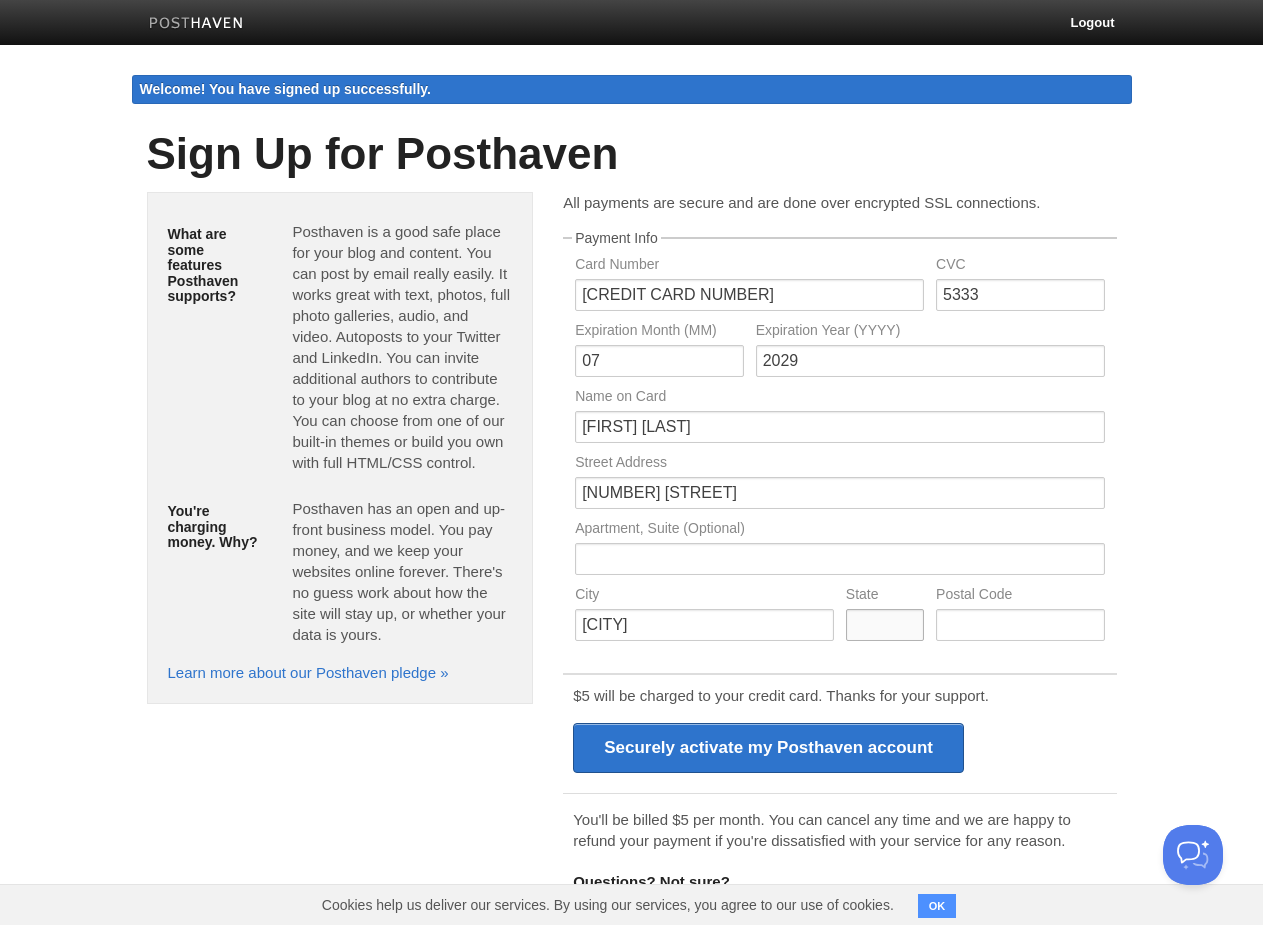 type on "MI" 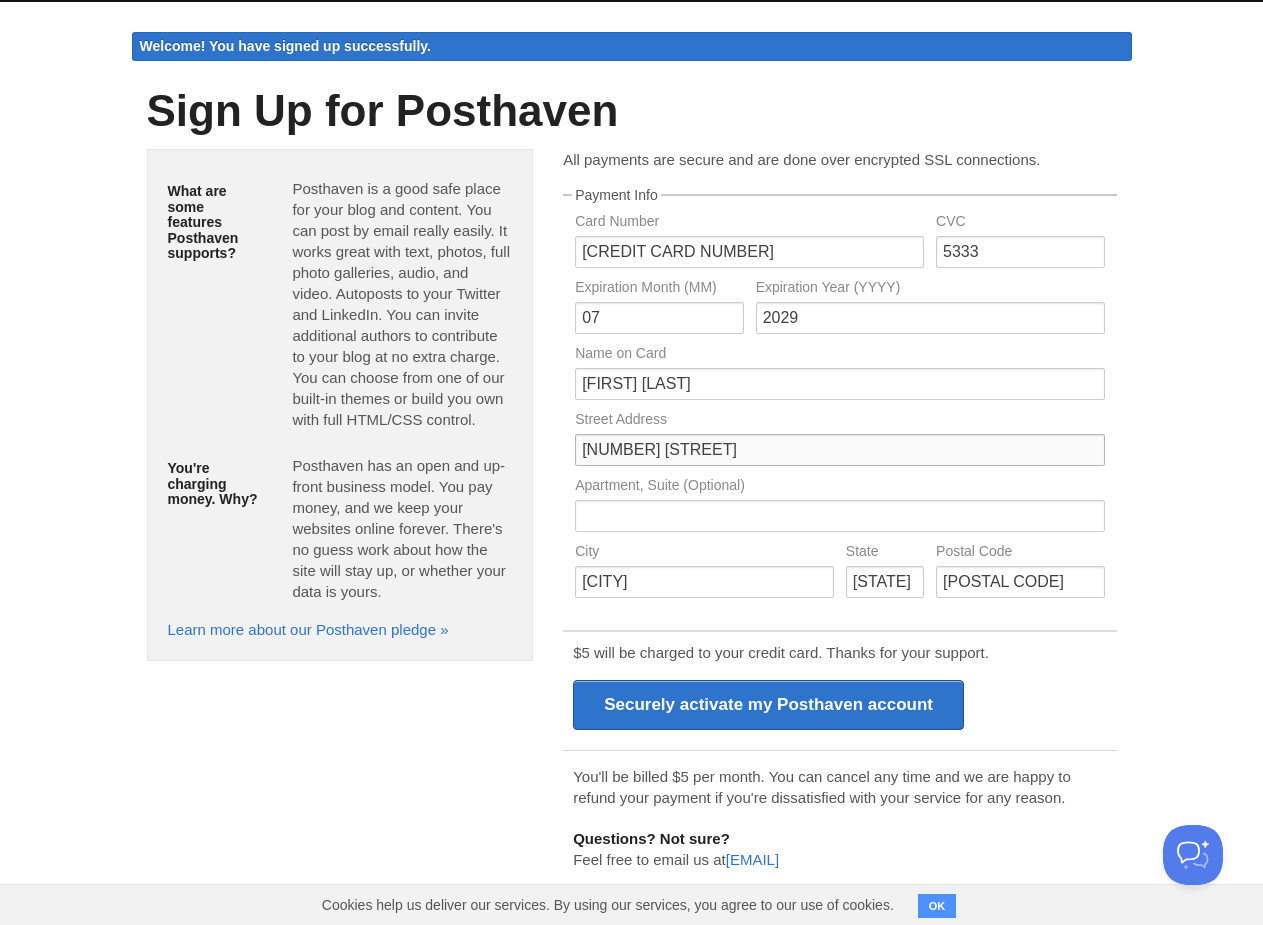 scroll, scrollTop: 66, scrollLeft: 0, axis: vertical 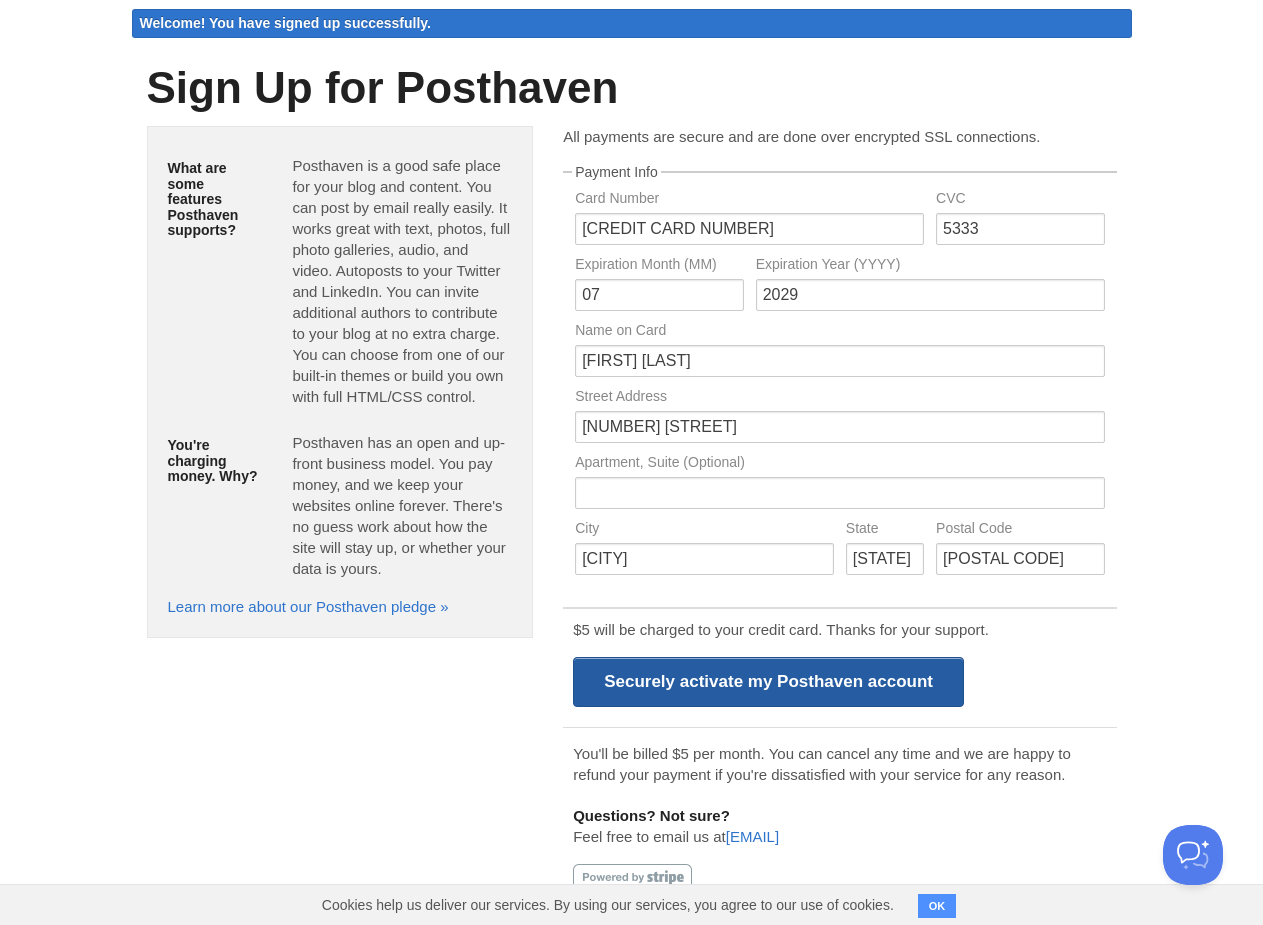 click on "Securely activate my Posthaven account" at bounding box center (768, 682) 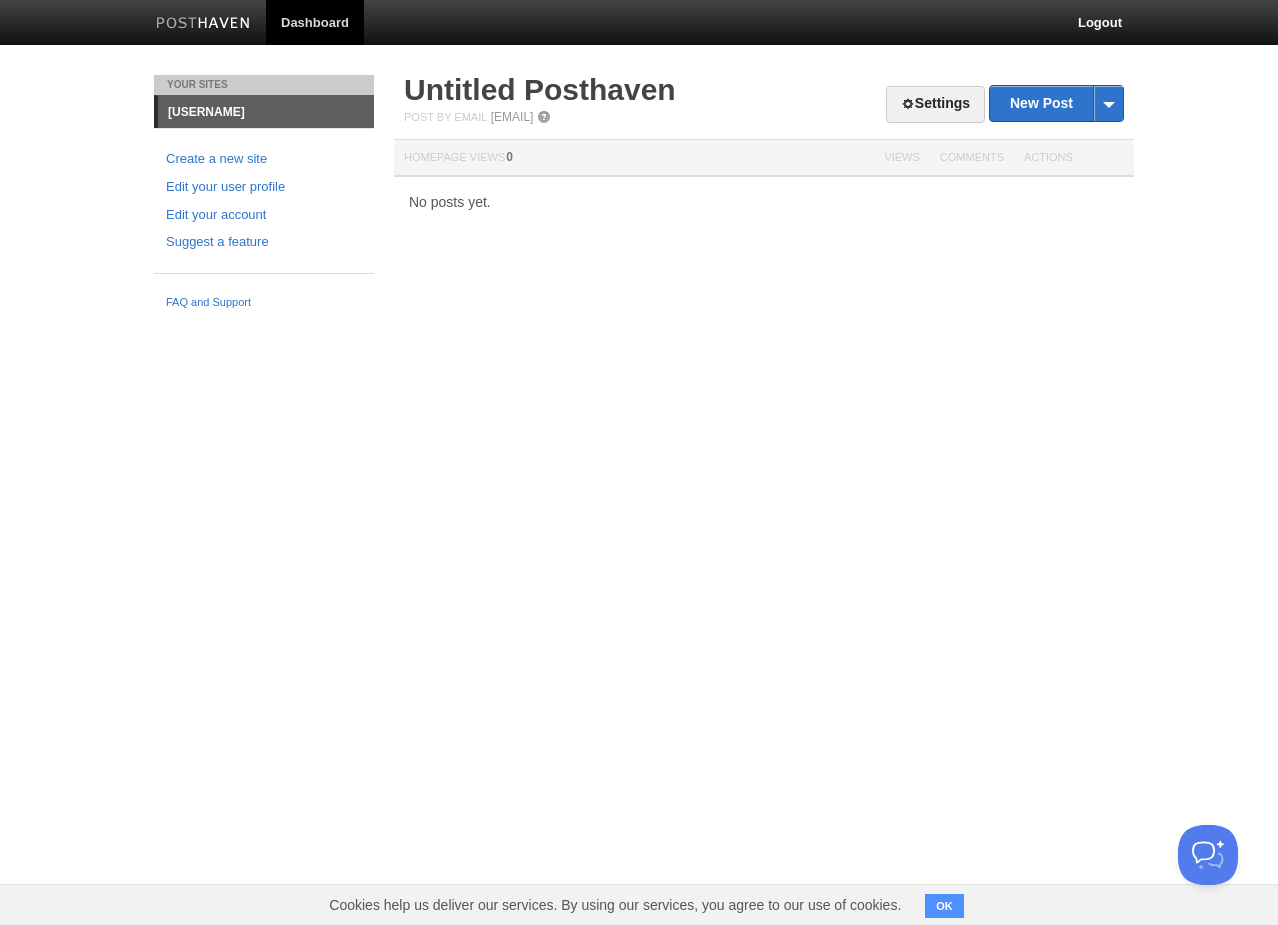 scroll, scrollTop: 0, scrollLeft: 0, axis: both 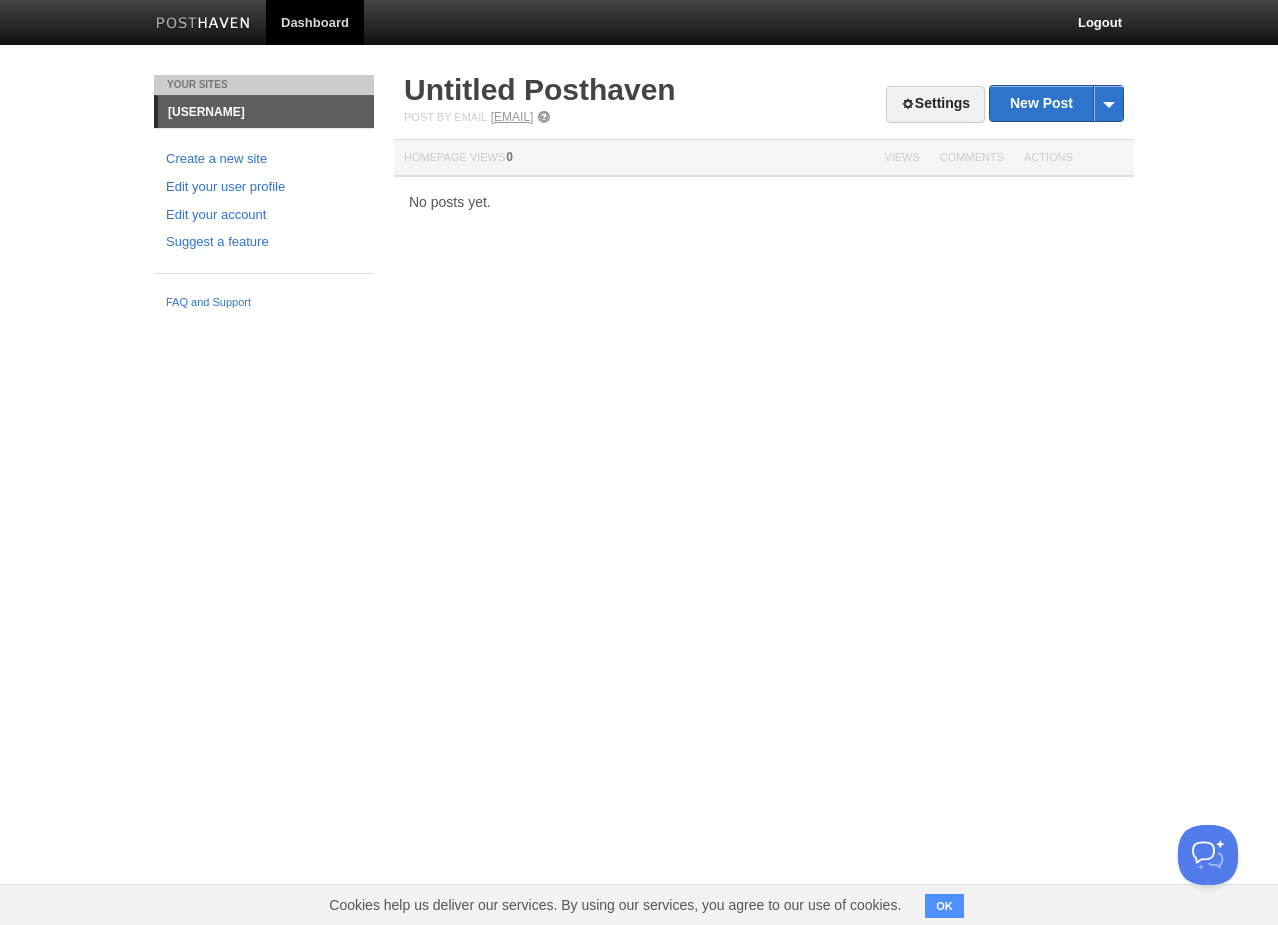 click on "[EMAIL]" at bounding box center (512, 117) 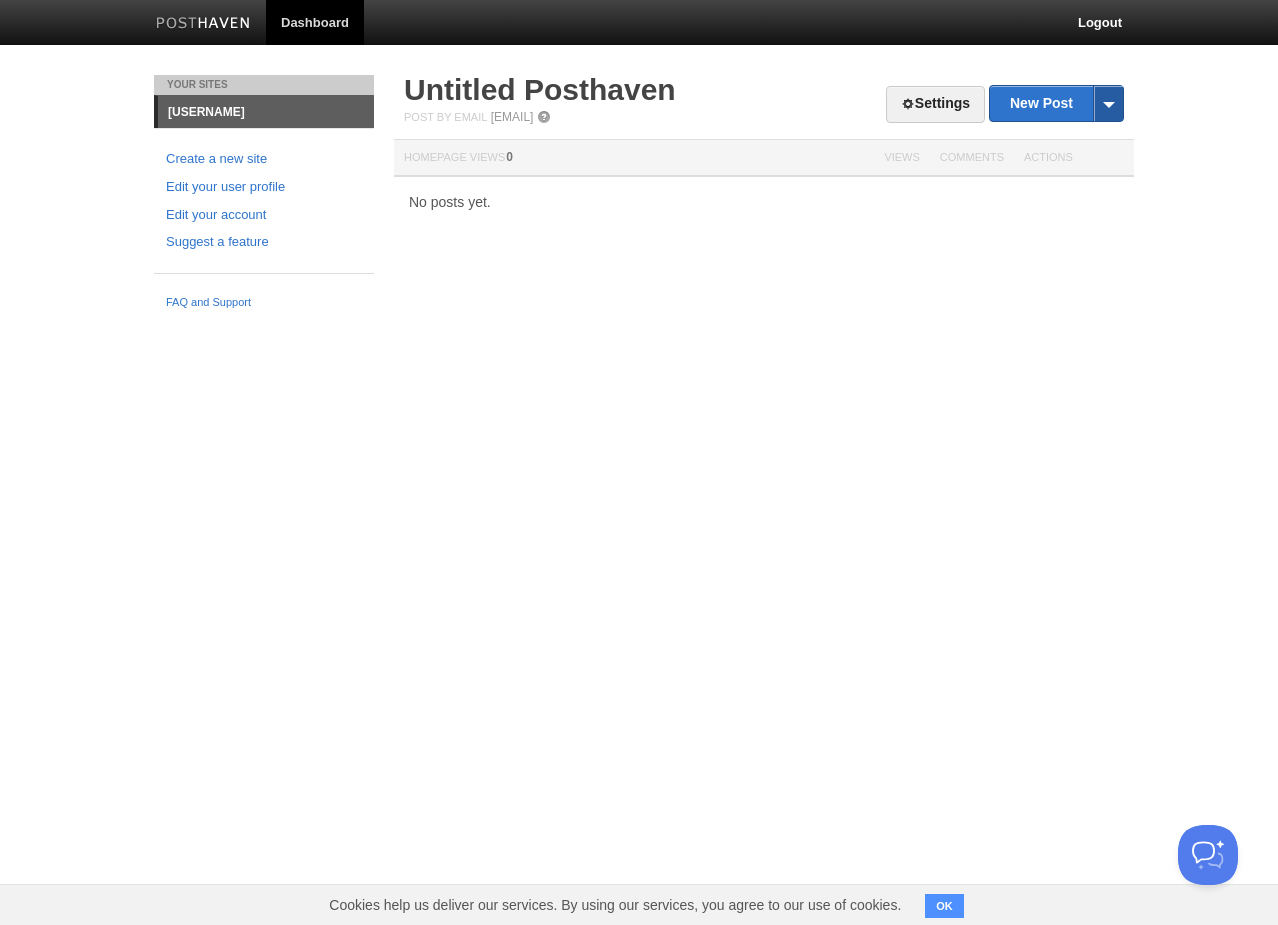 click at bounding box center (1108, 103) 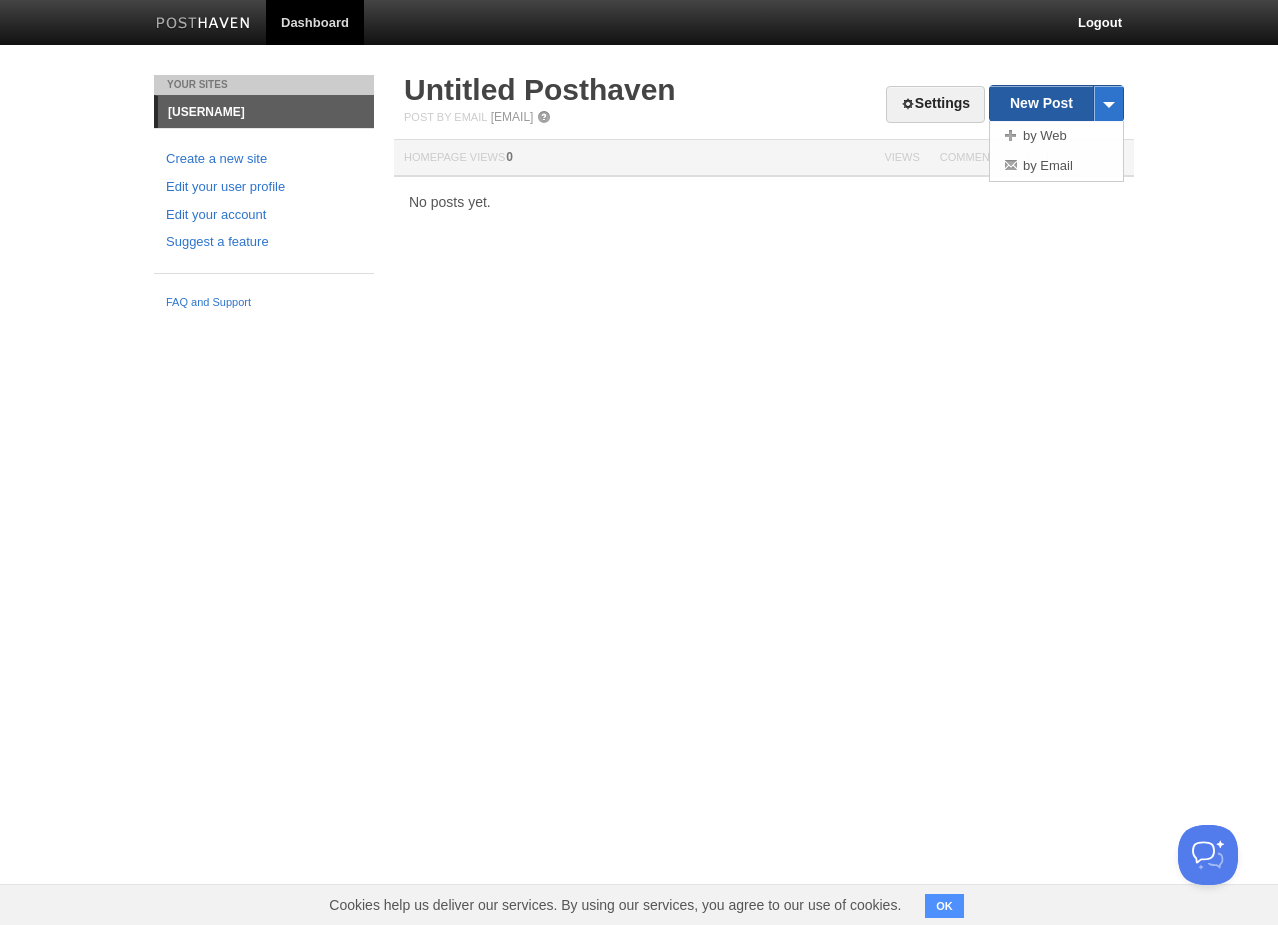 click on "New Post" at bounding box center [1056, 103] 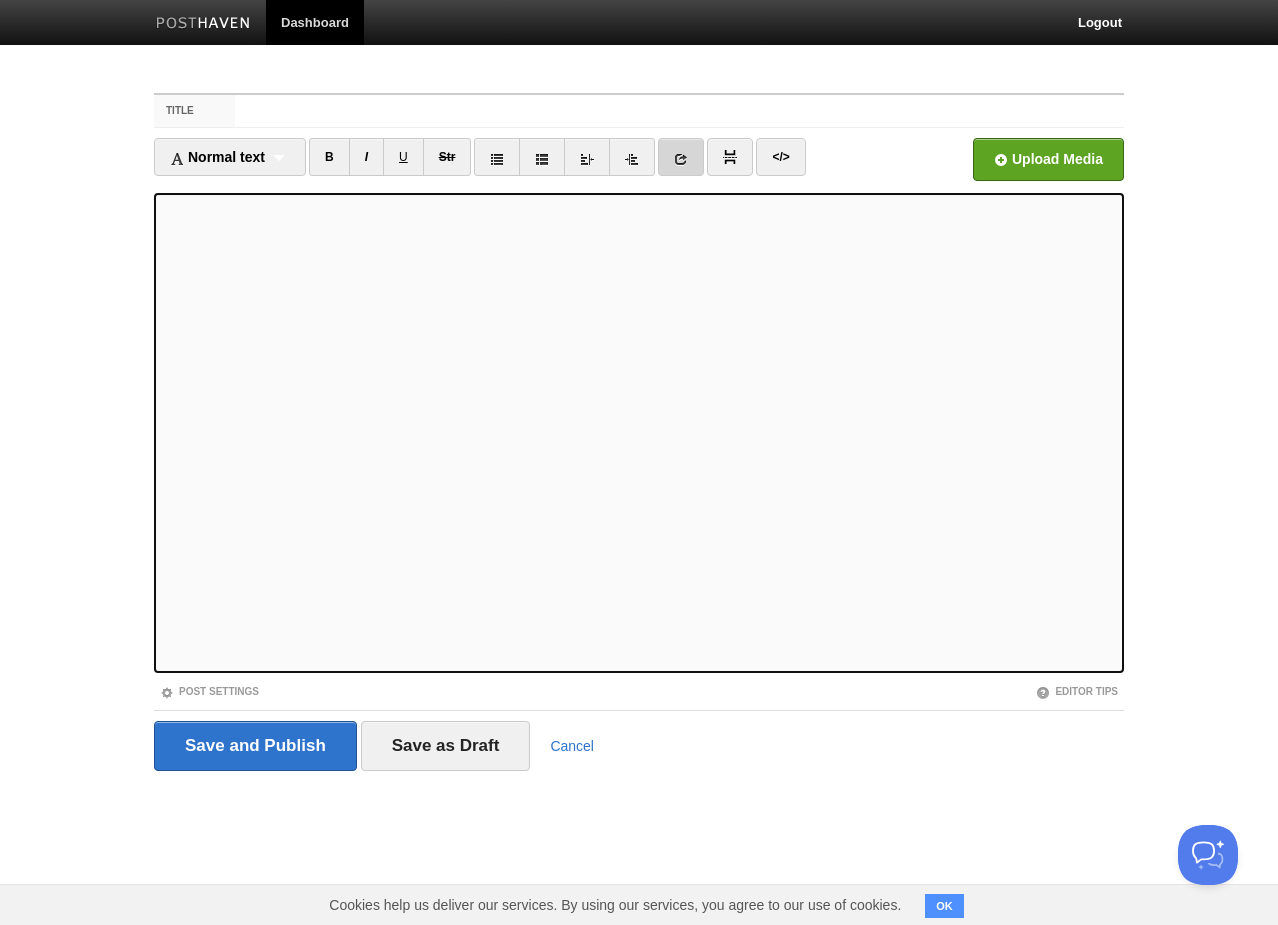 click at bounding box center (681, 157) 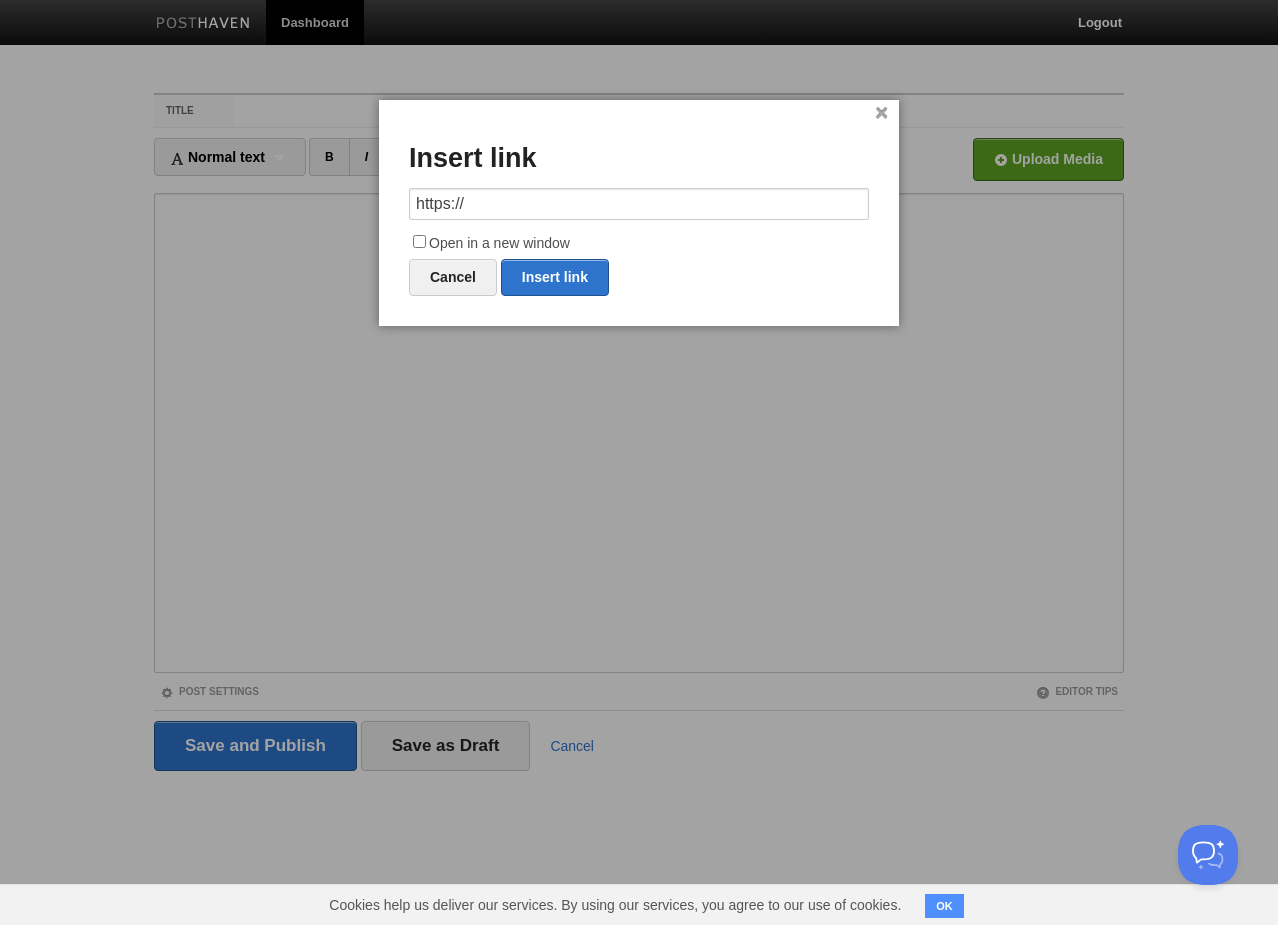 drag, startPoint x: 542, startPoint y: 196, endPoint x: 348, endPoint y: 183, distance: 194.43507 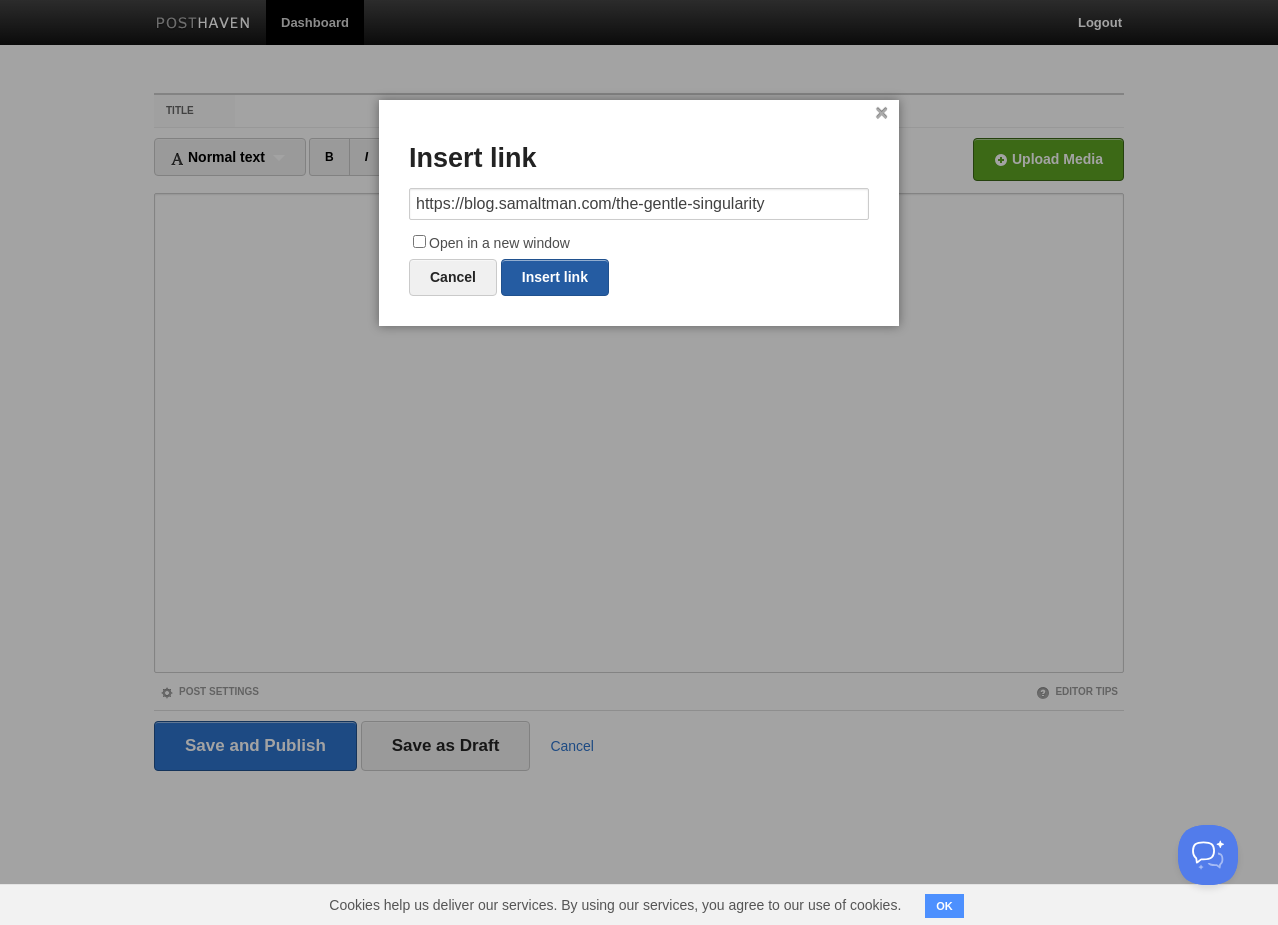type on "https://blog.samaltman.com/the-gentle-singularity" 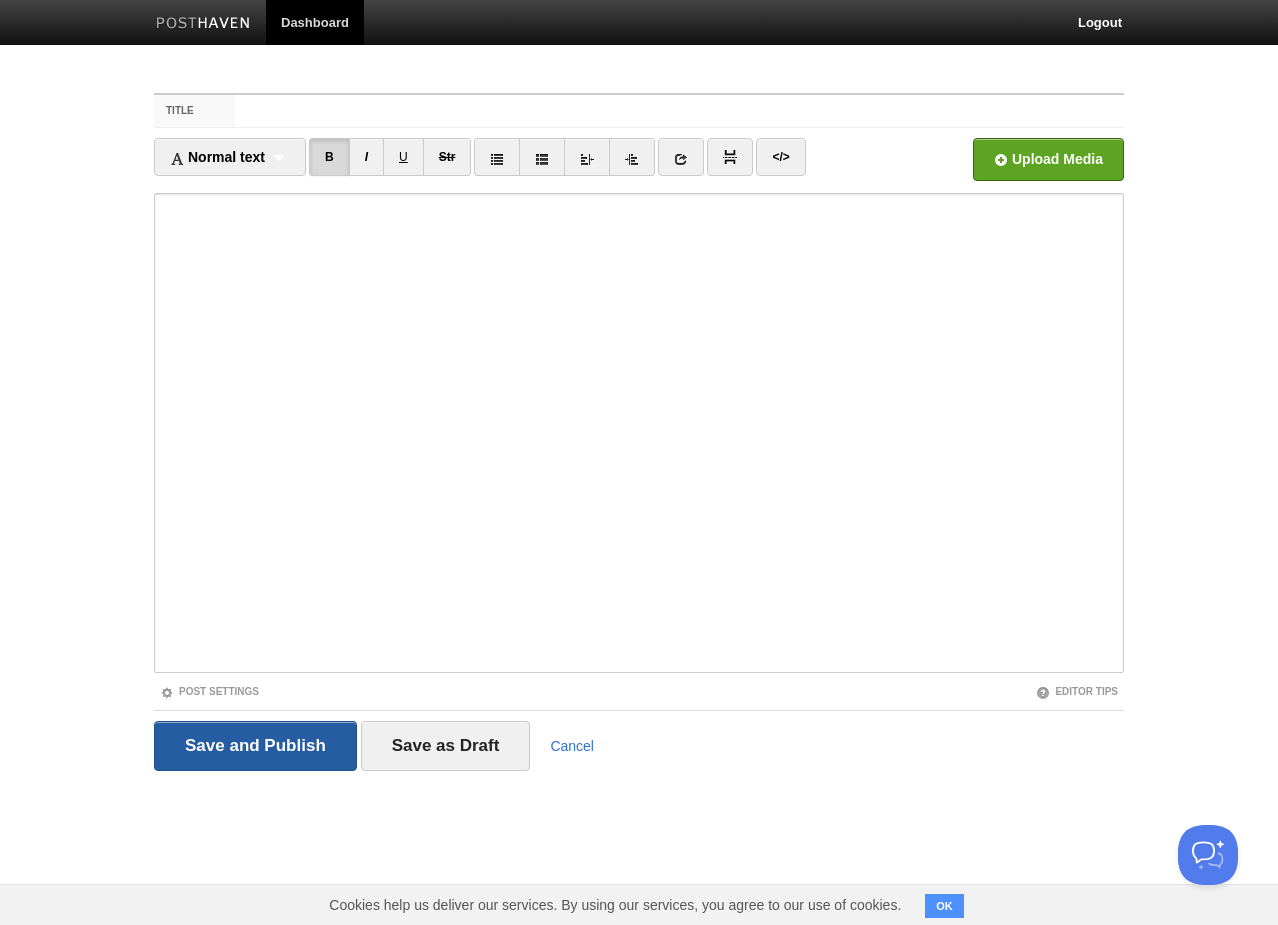 click on "Save and Publish" at bounding box center (255, 746) 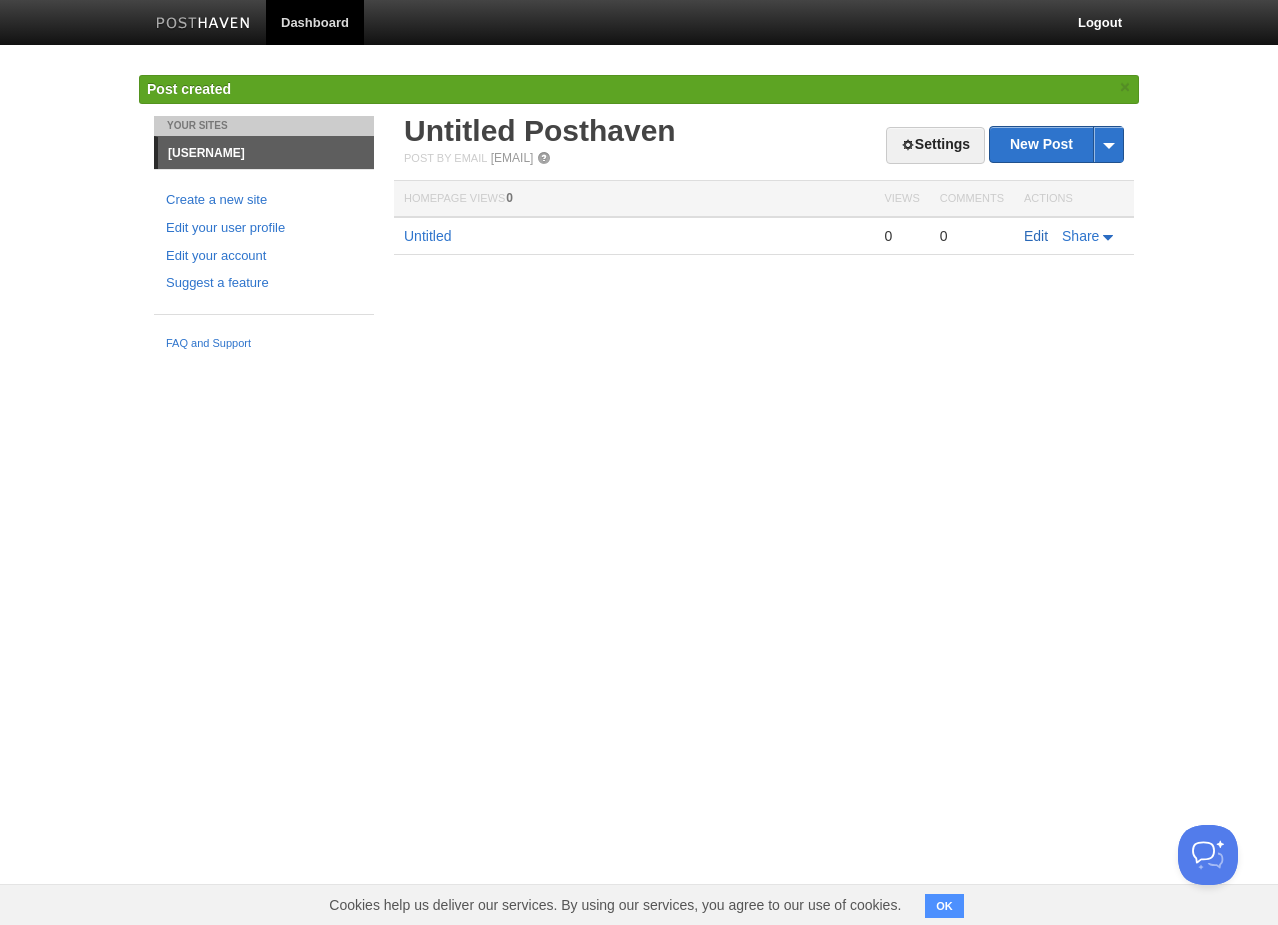 click on "Edit" at bounding box center (1036, 236) 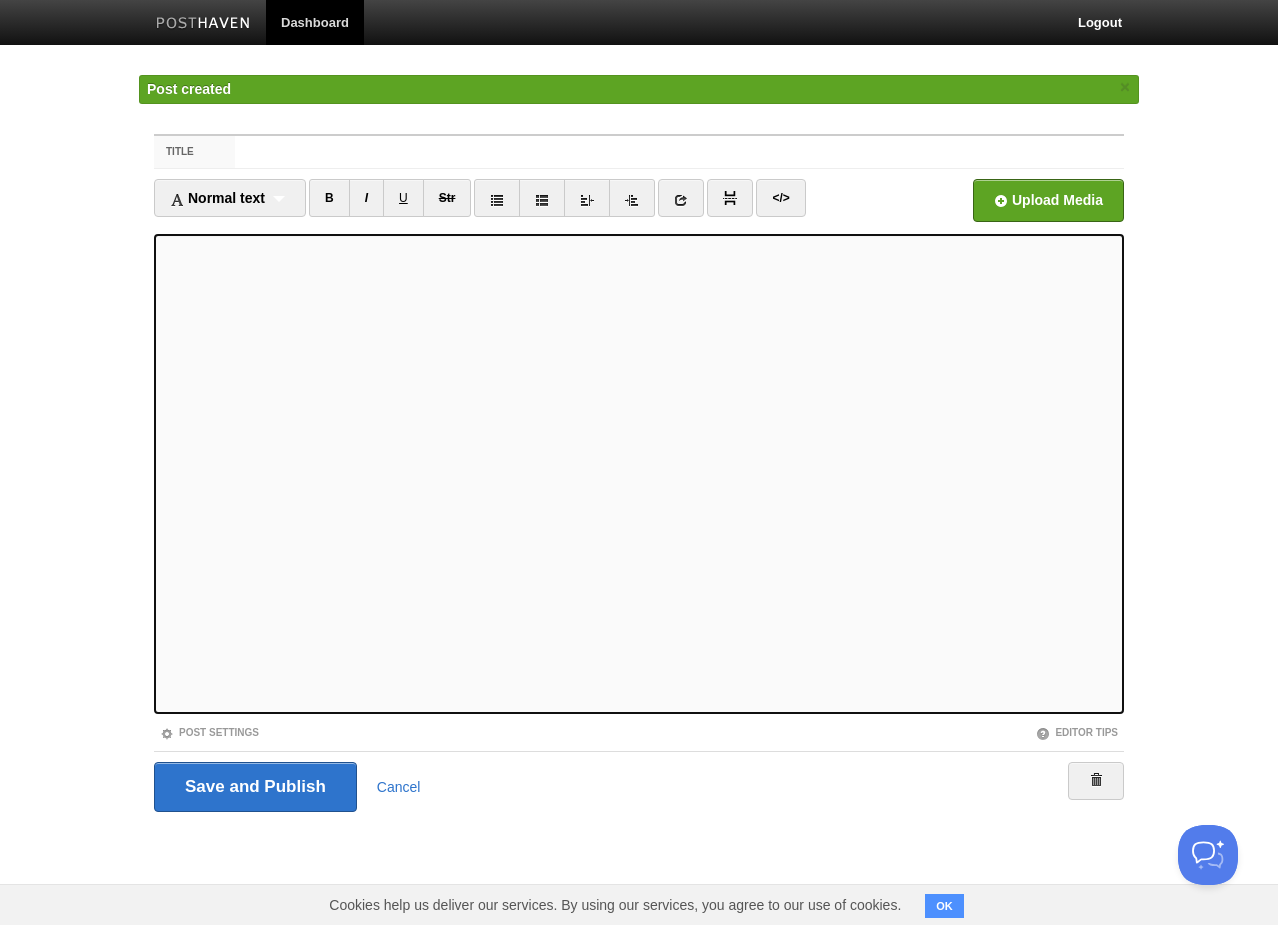 click on "Title
Normal text
Normal text
Heading 1
Heading 2
Heading 3
B
I
U
Str
×" at bounding box center (639, 480) 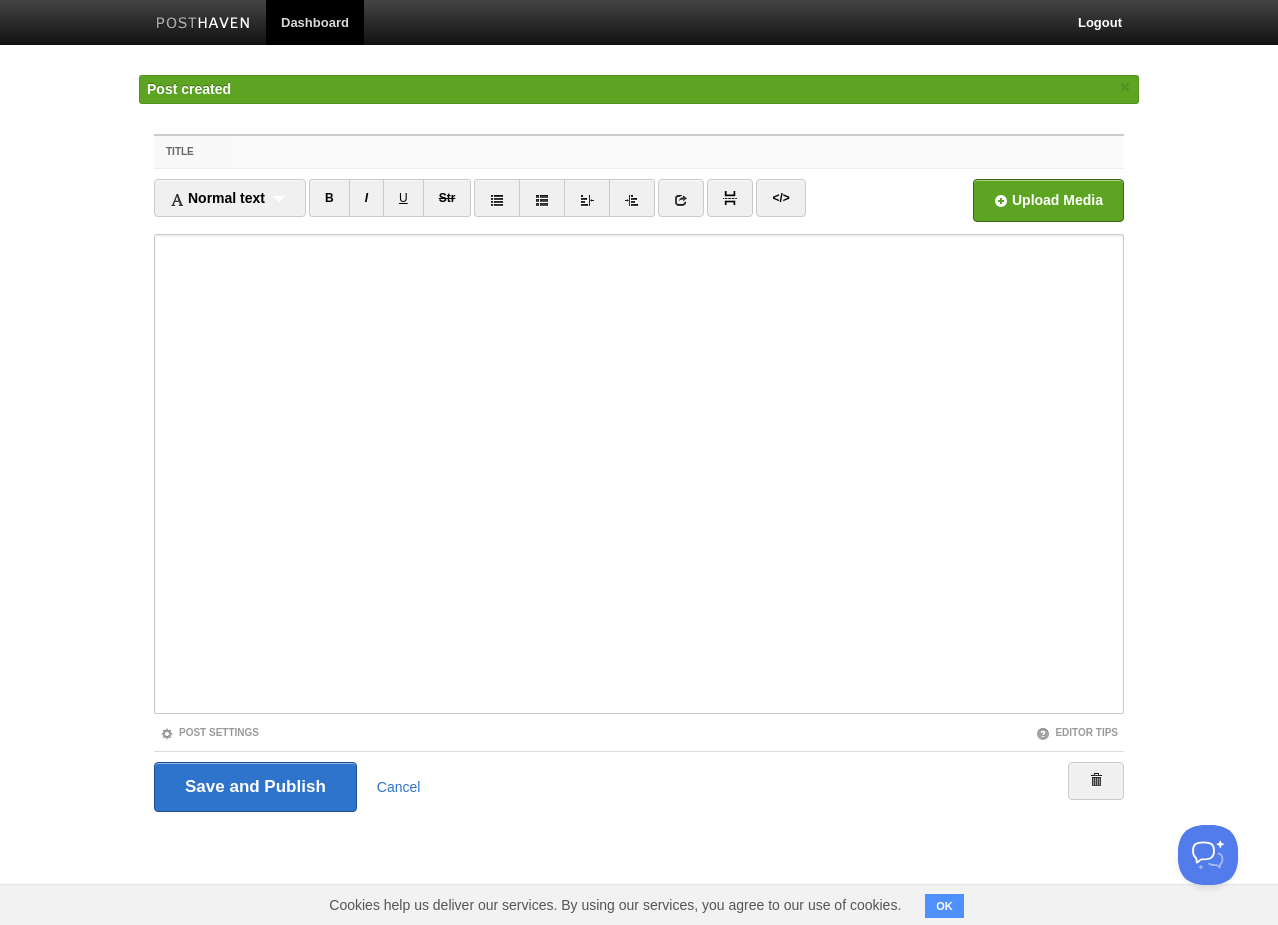 click on "Title" at bounding box center [679, 152] 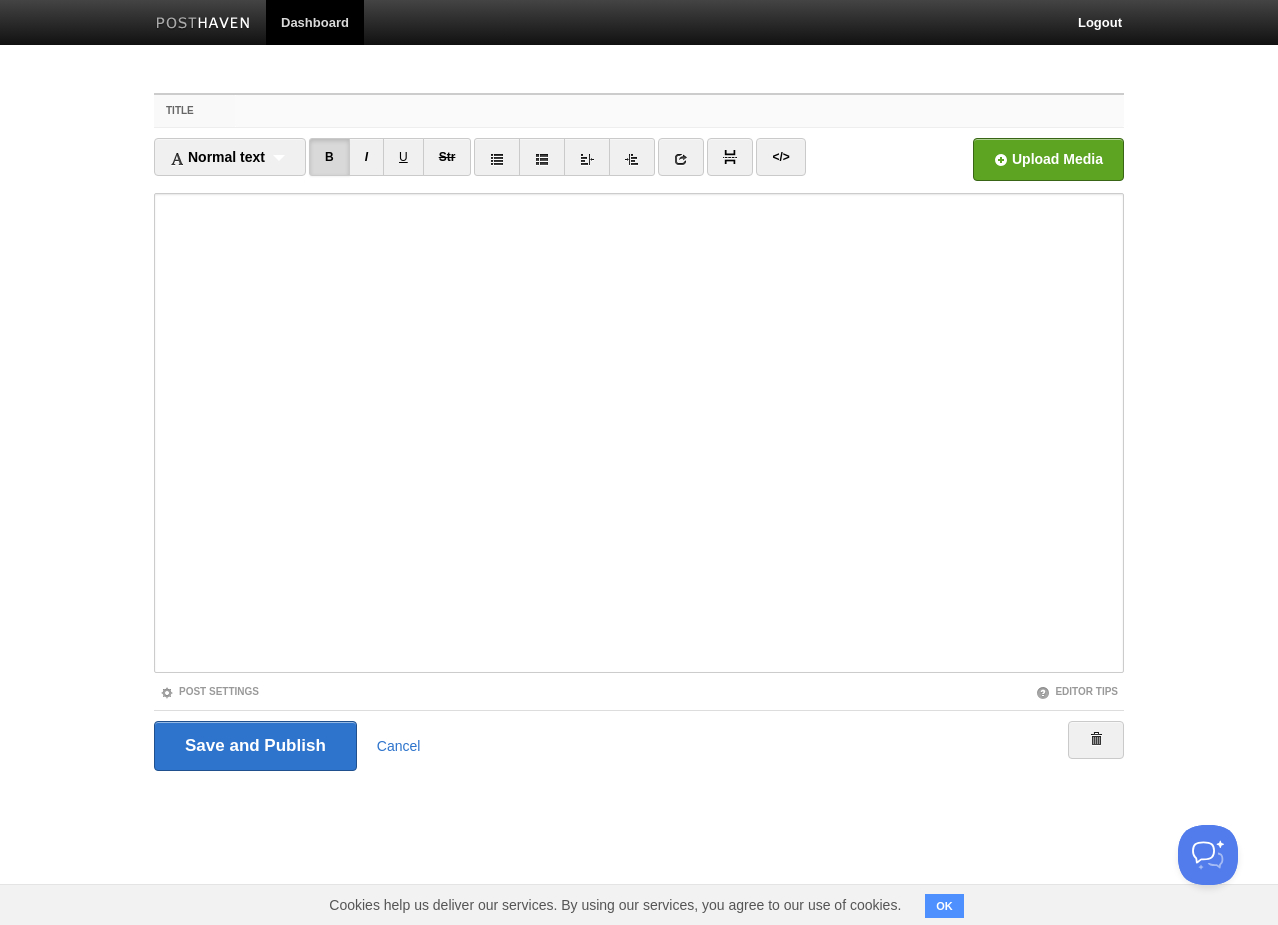 click on "Title" at bounding box center (679, 111) 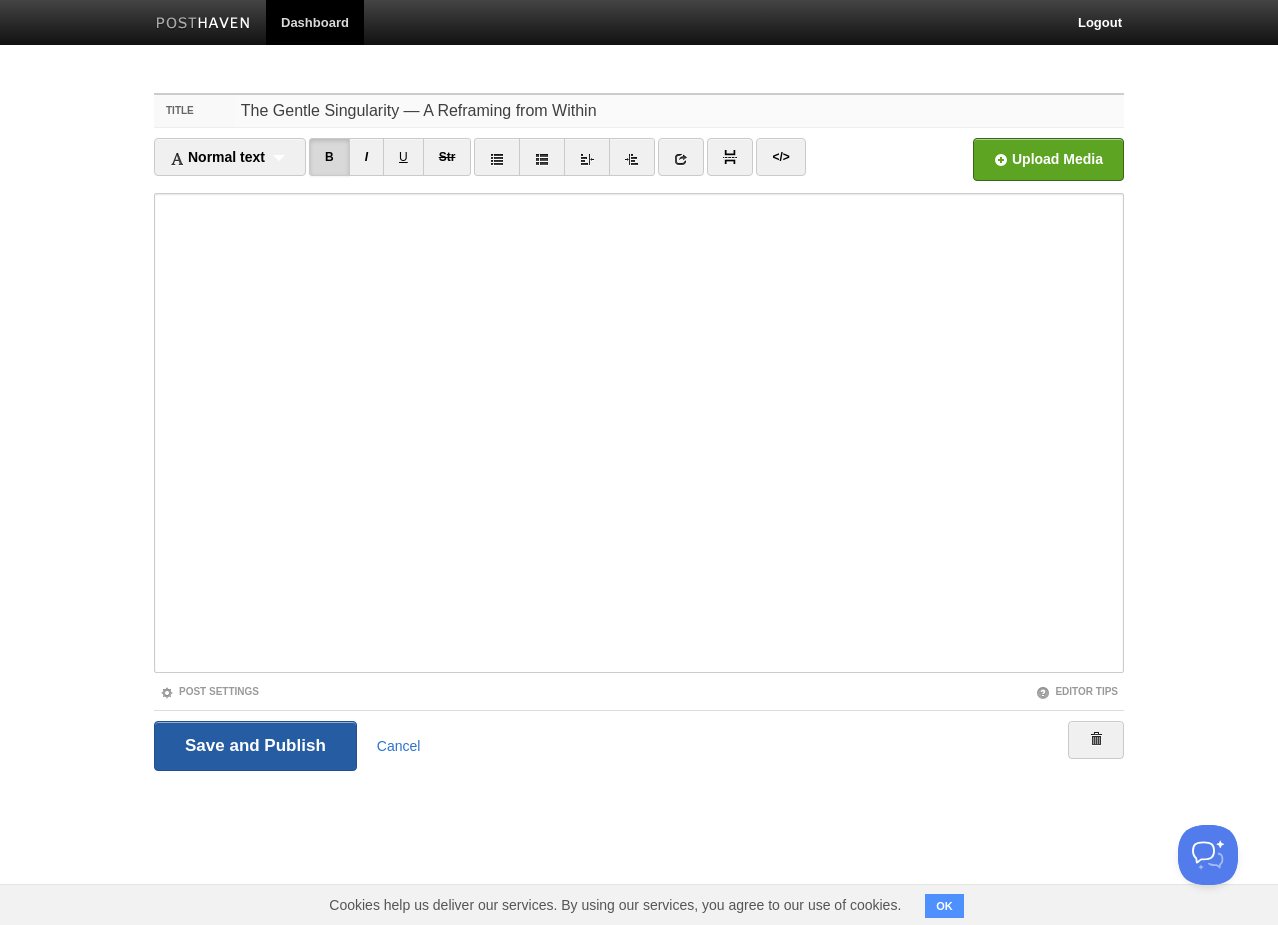type on "The Gentle Singularity — A Reframing from Within" 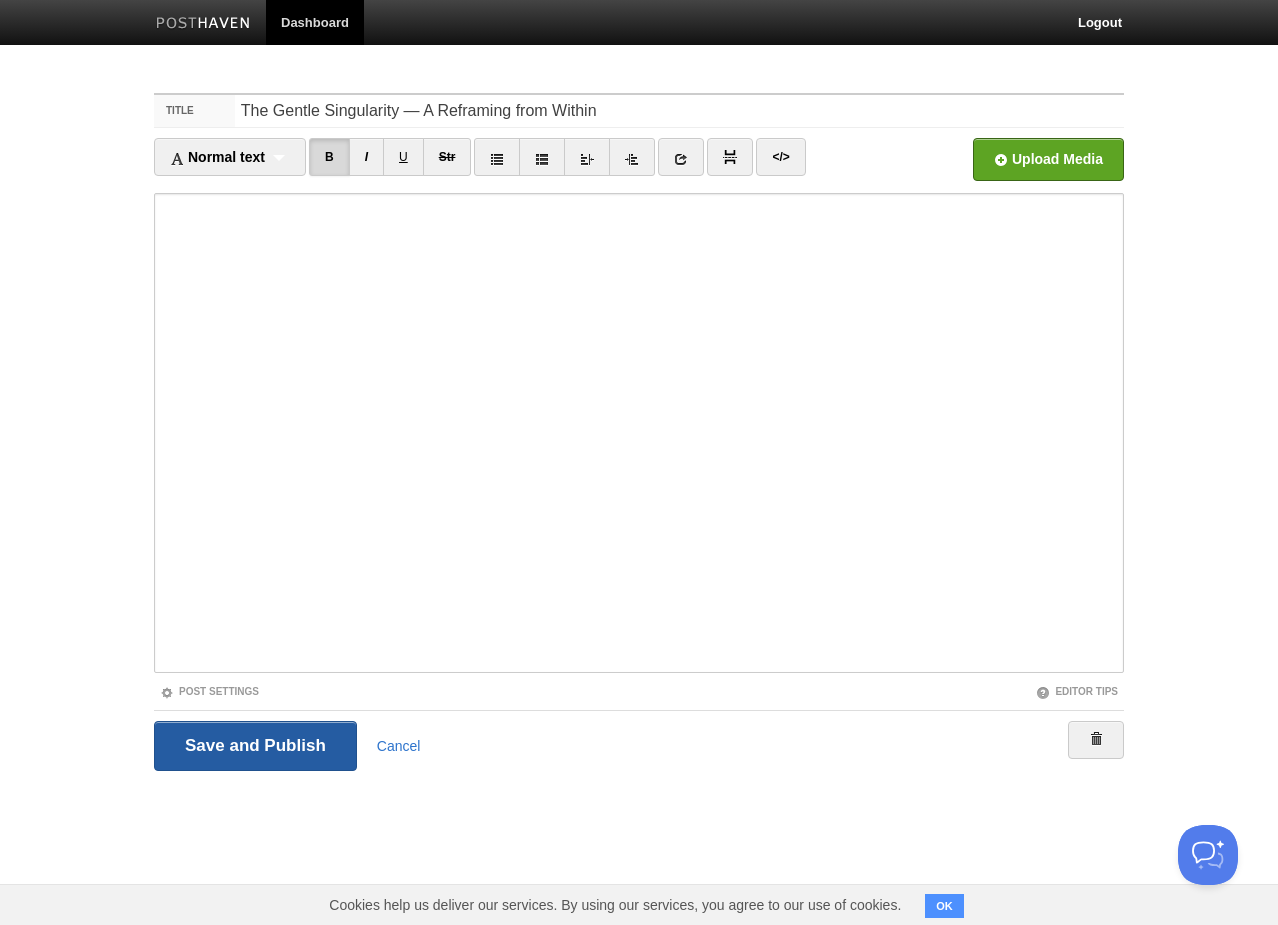 click on "Save and Publish" at bounding box center [255, 746] 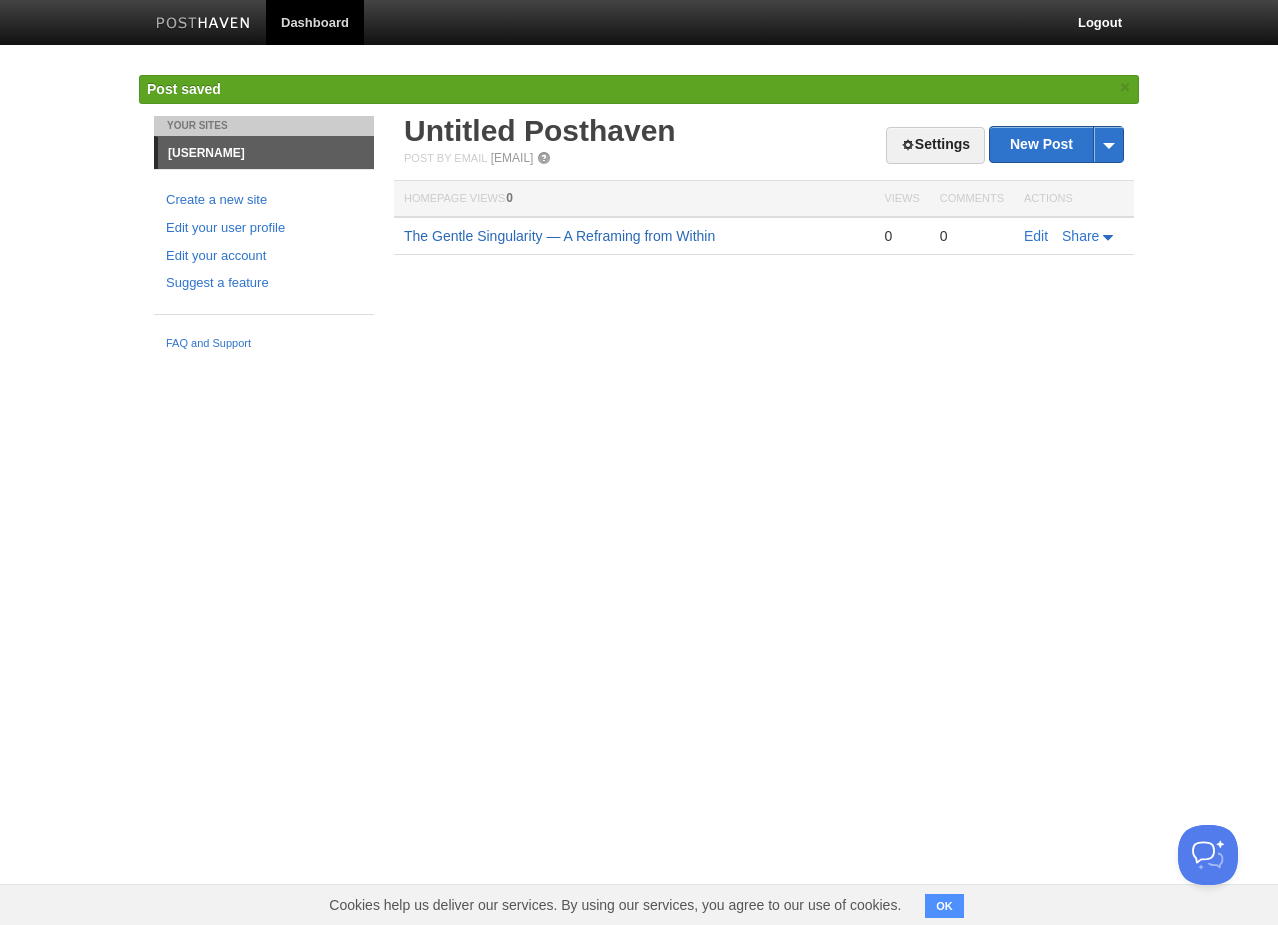 click on "The Gentle Singularity — A Reframing from Within" at bounding box center [559, 236] 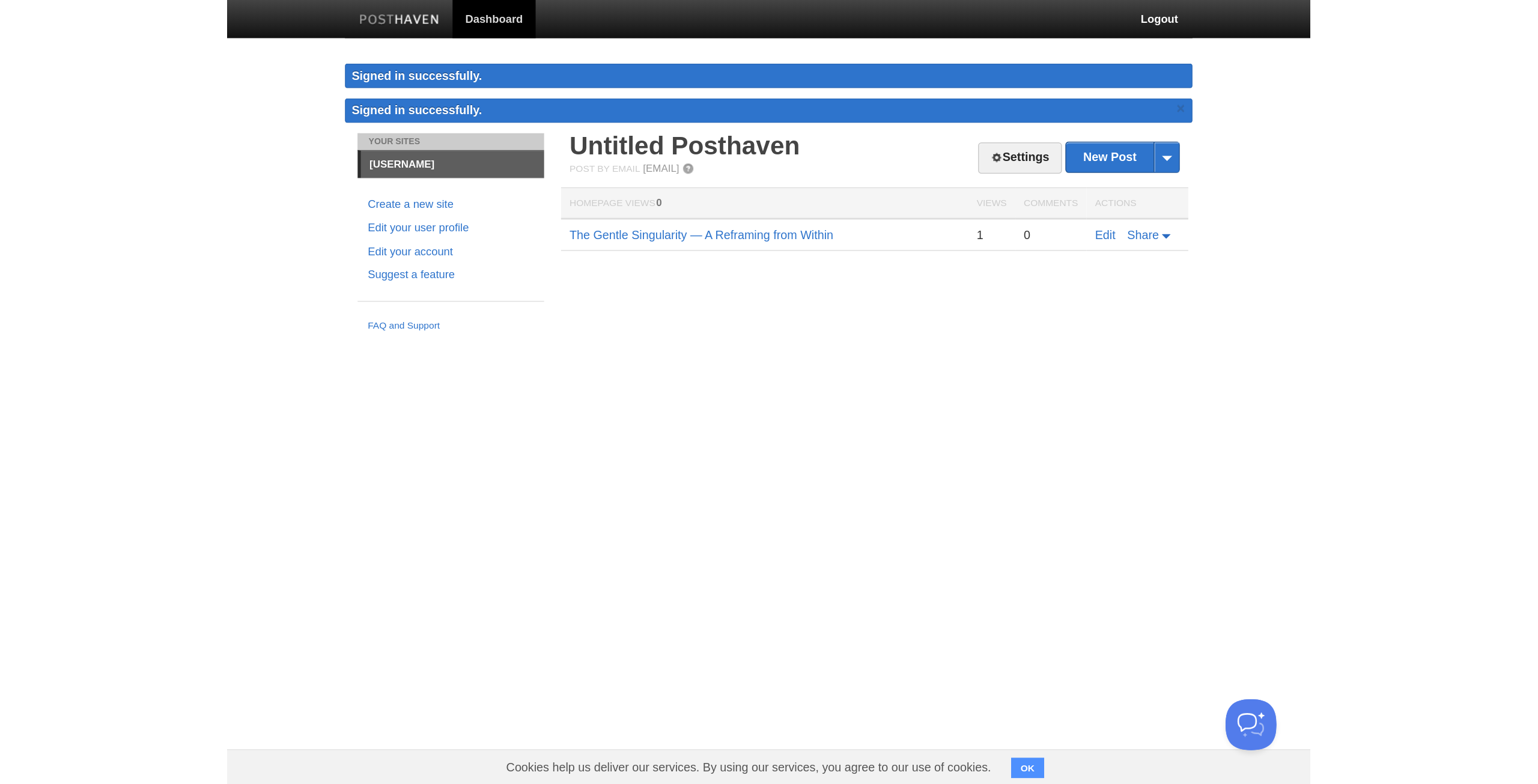 scroll, scrollTop: 0, scrollLeft: 0, axis: both 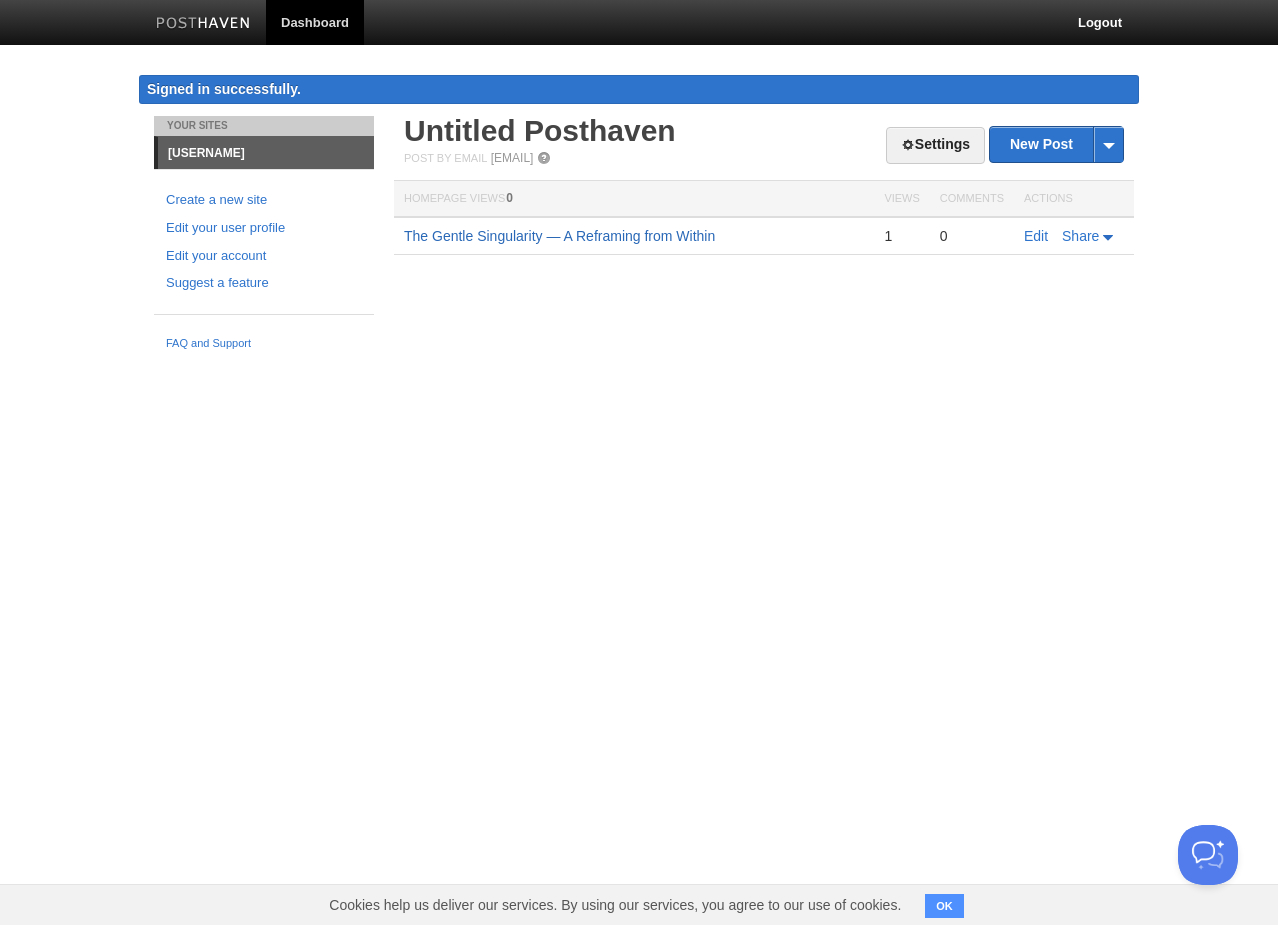 click on "The Gentle Singularity — A Reframing from Within" at bounding box center (559, 236) 